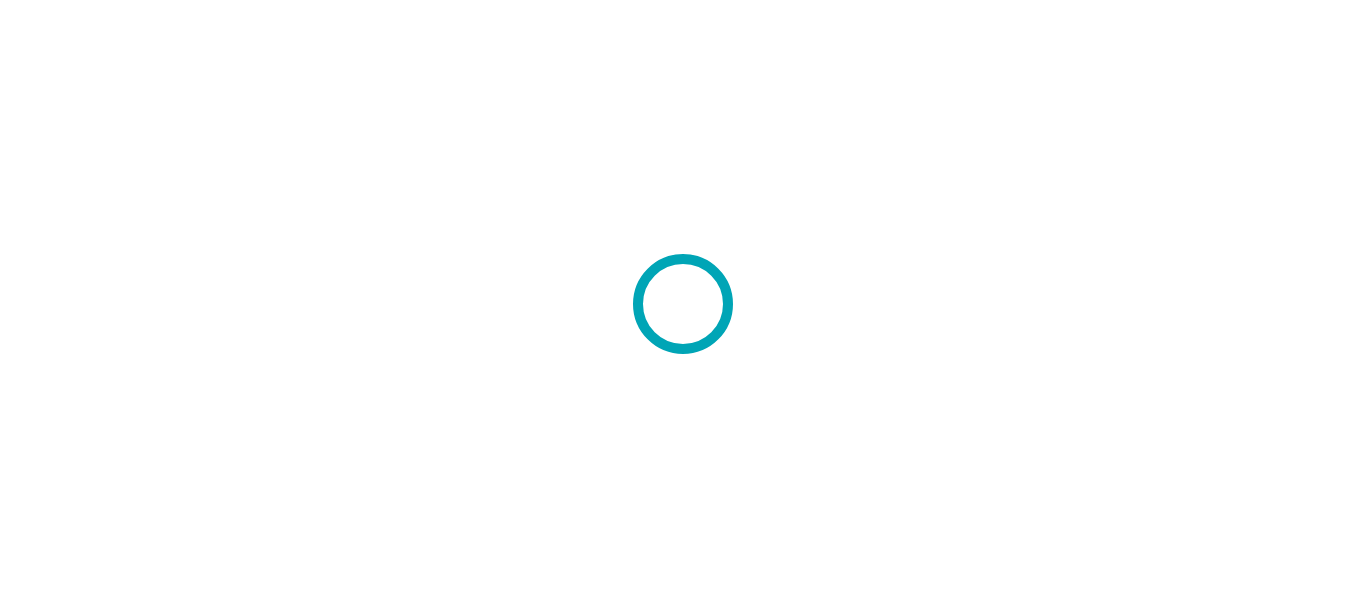 scroll, scrollTop: 0, scrollLeft: 0, axis: both 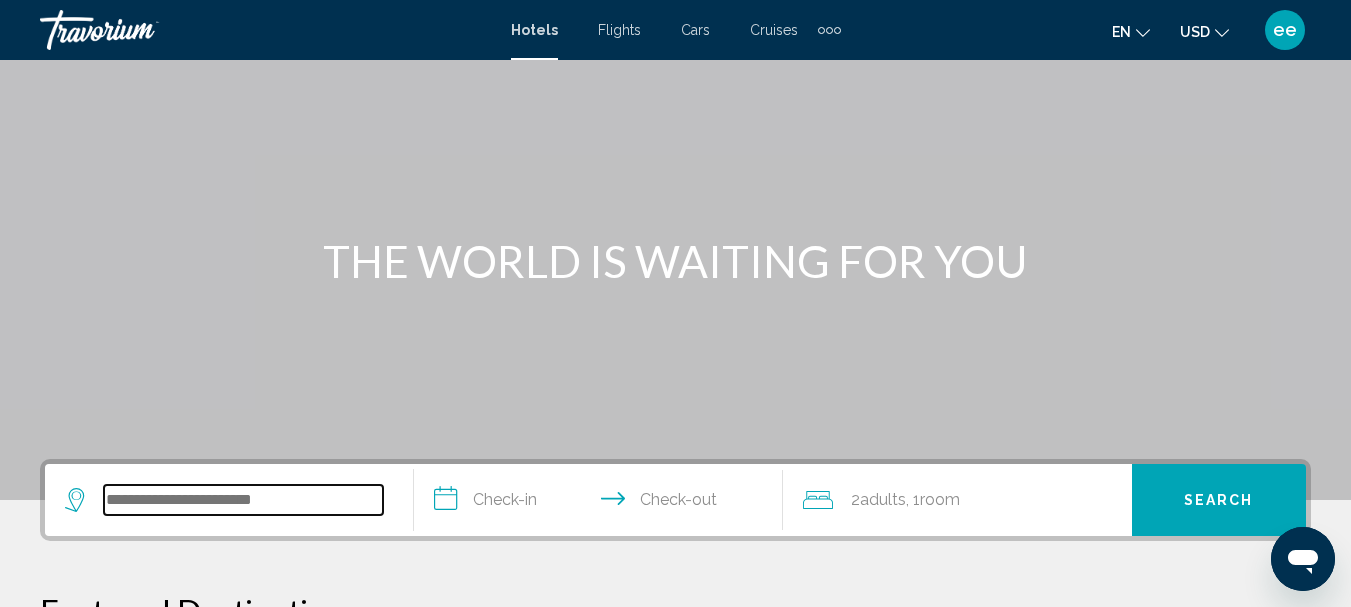 click at bounding box center (243, 500) 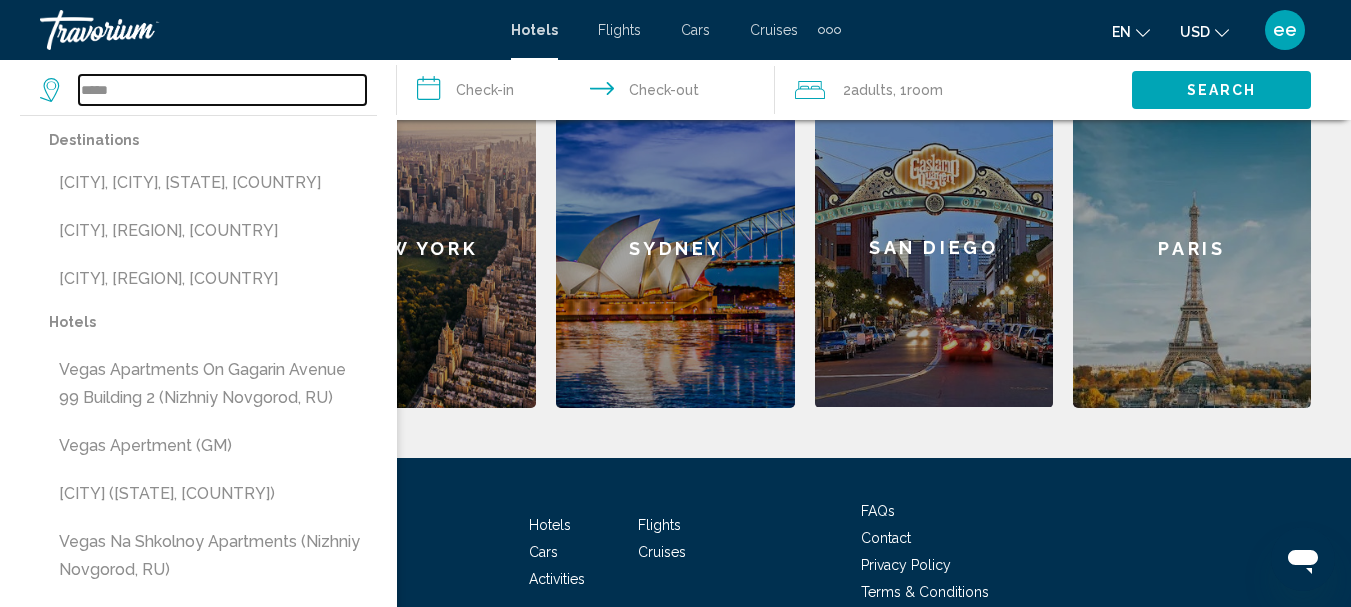 scroll, scrollTop: 694, scrollLeft: 0, axis: vertical 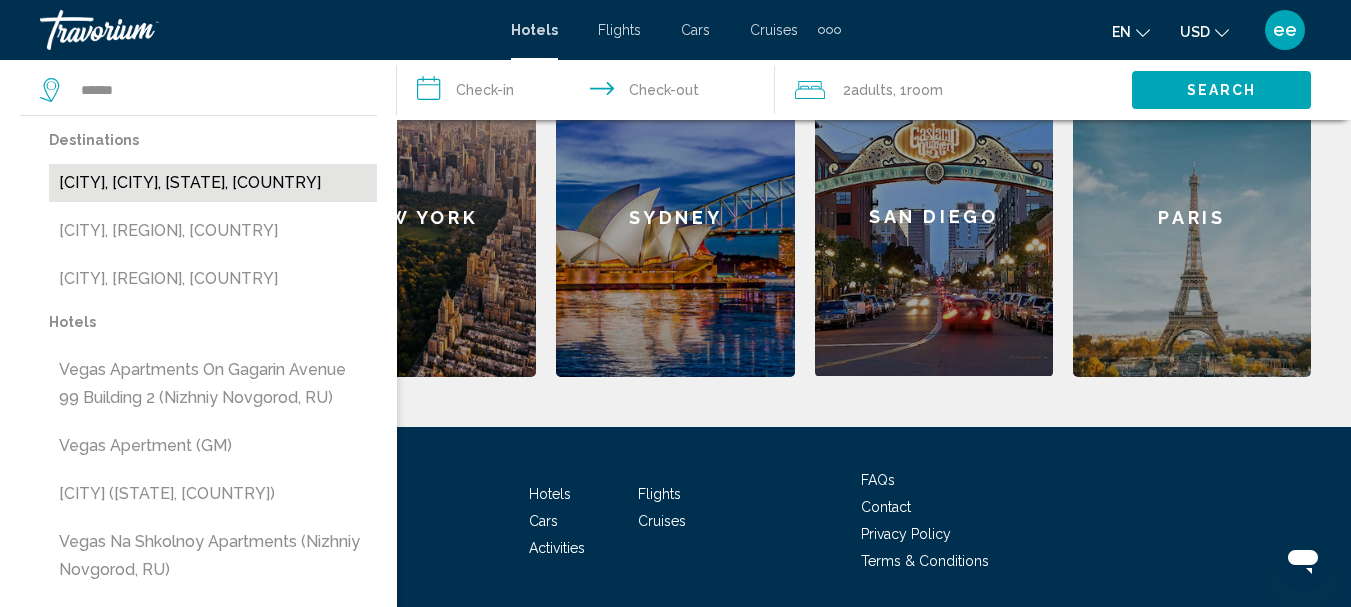 click on "[CITY], [CITY], [STATE], [COUNTRY]" at bounding box center [213, 183] 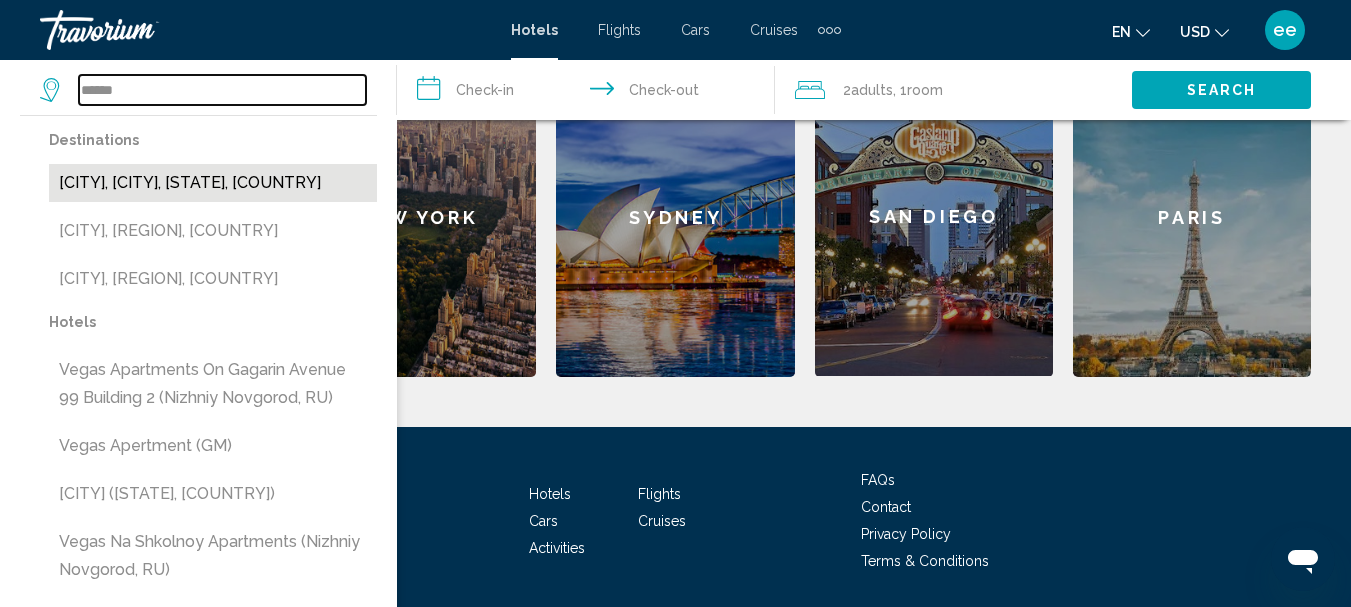 type on "**********" 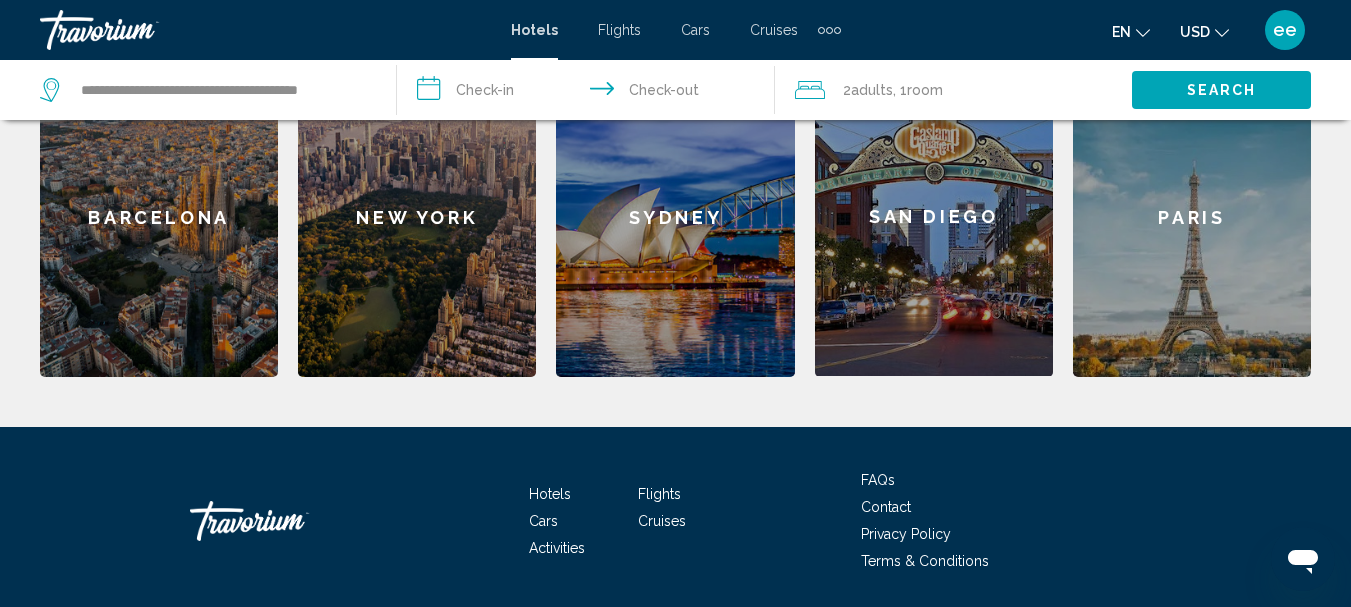click on "**********" at bounding box center [589, 93] 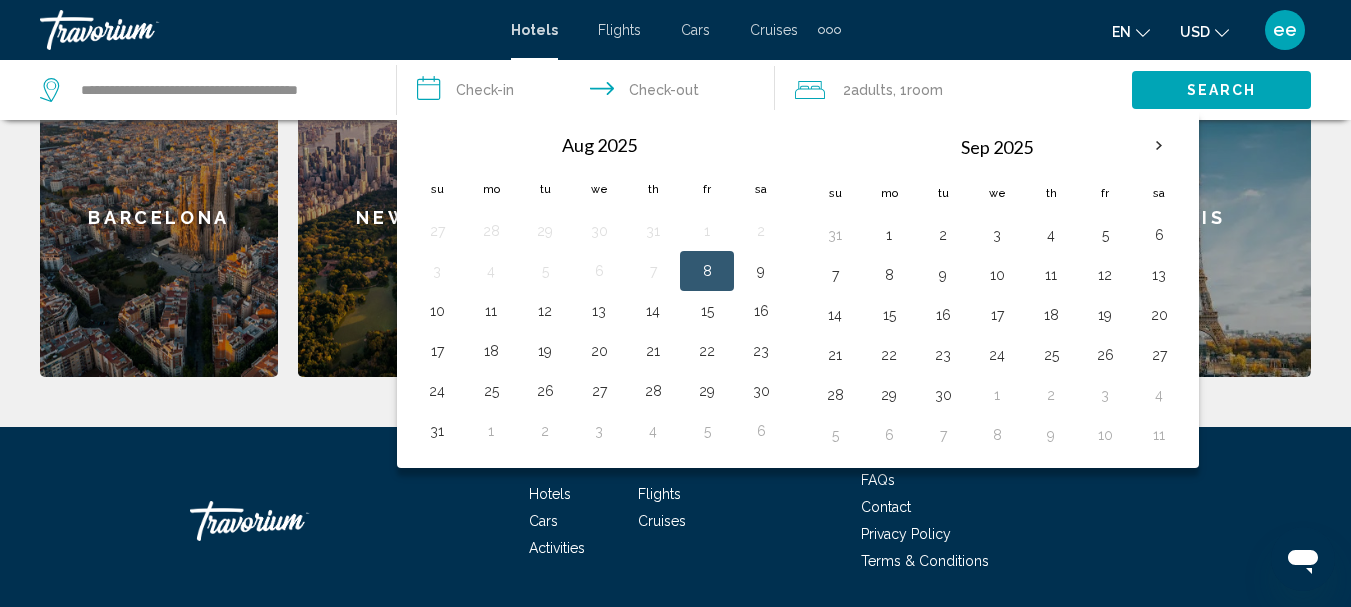 click on "8" at bounding box center [707, 271] 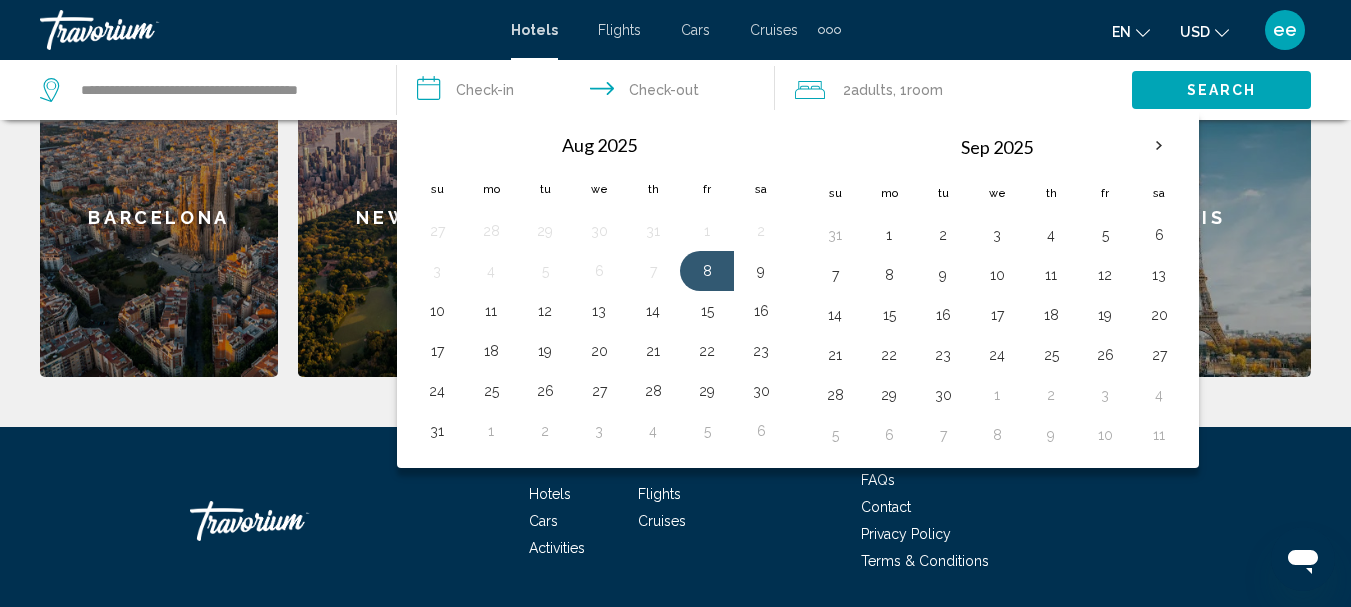 click on "**********" at bounding box center [589, 93] 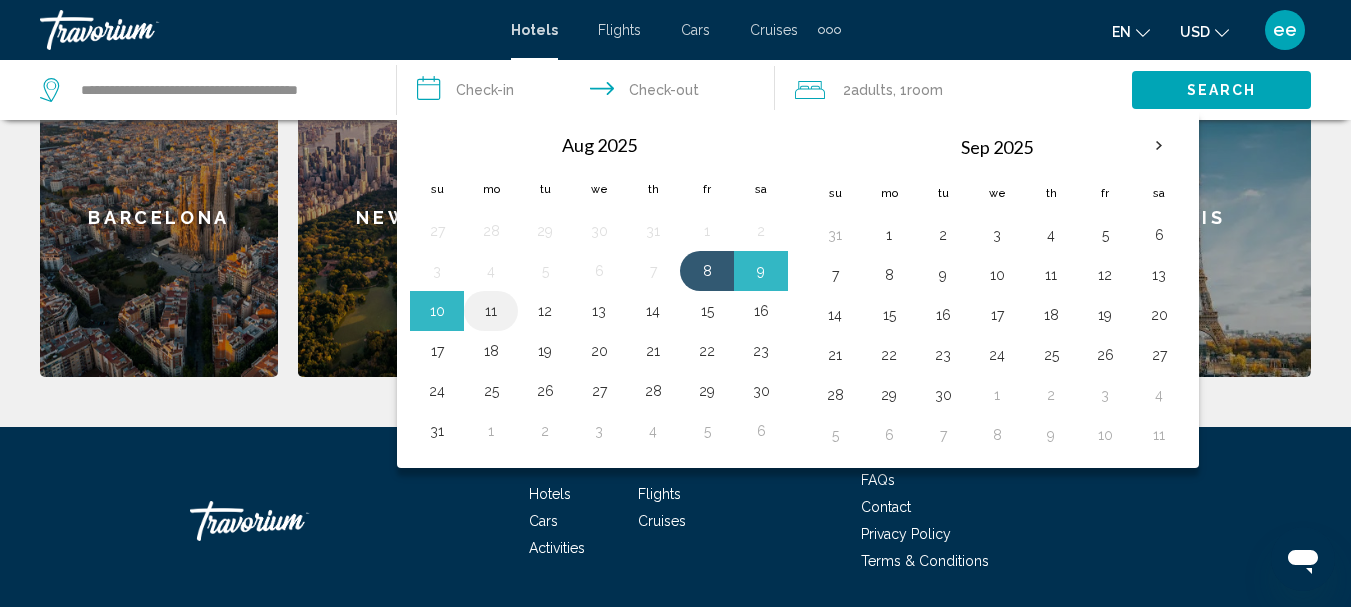 click on "11" at bounding box center (491, 311) 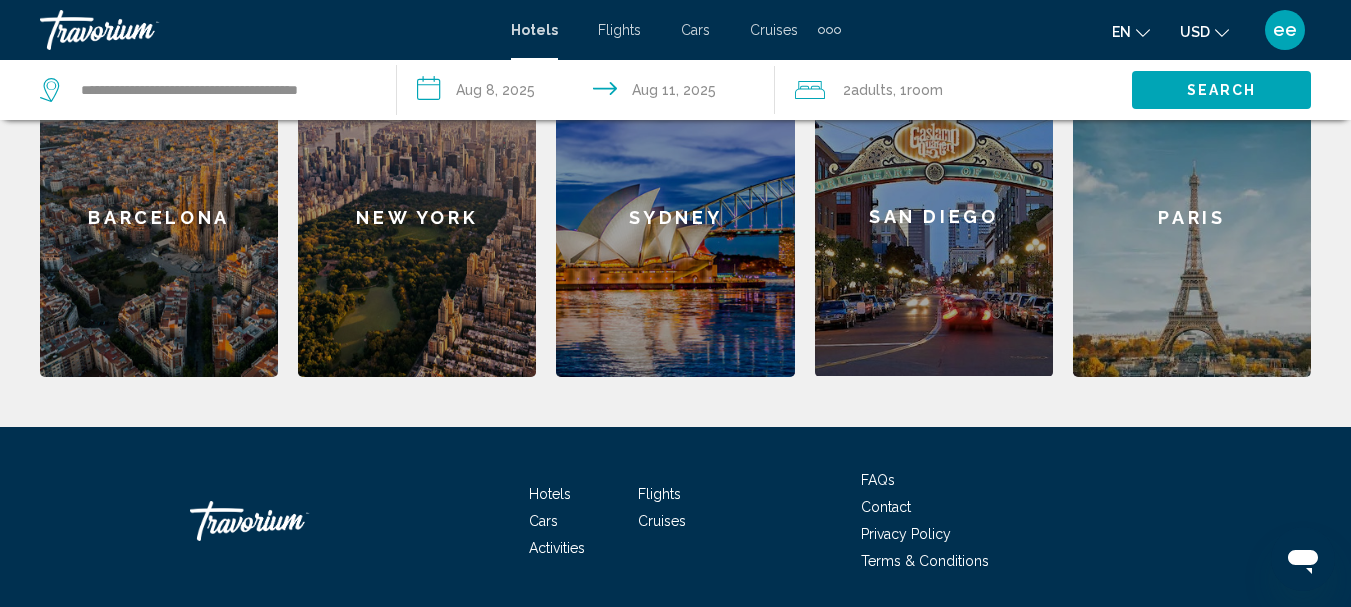 click on "Search" at bounding box center [1222, 91] 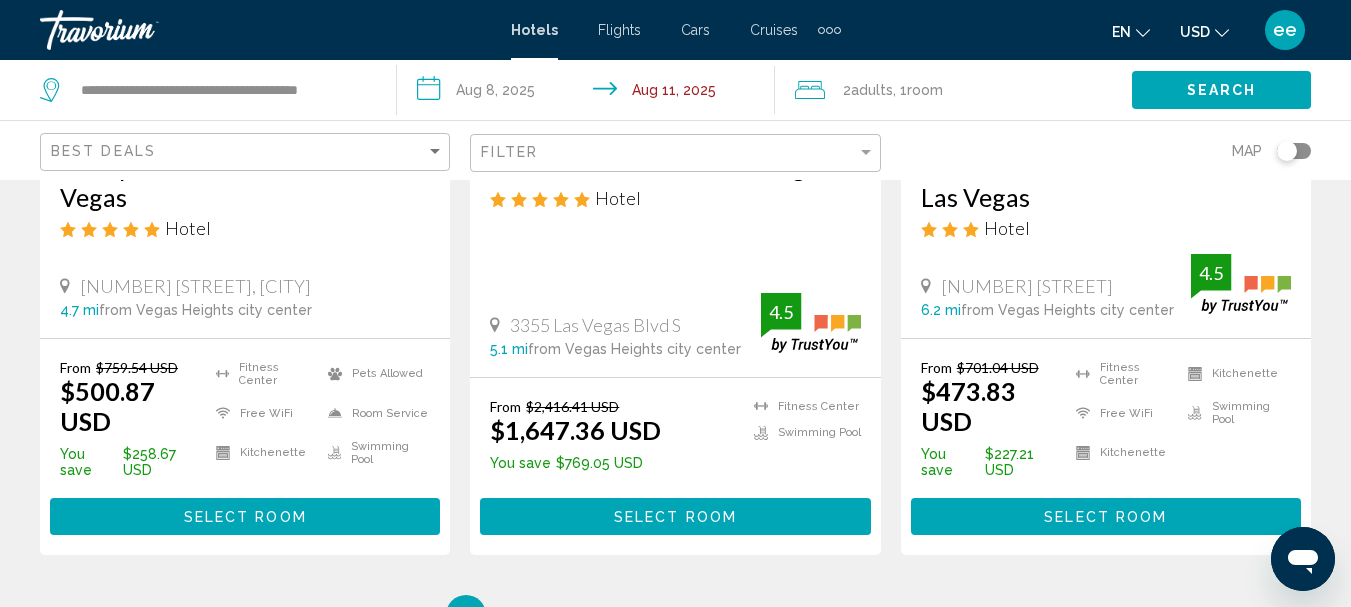 scroll, scrollTop: 2800, scrollLeft: 0, axis: vertical 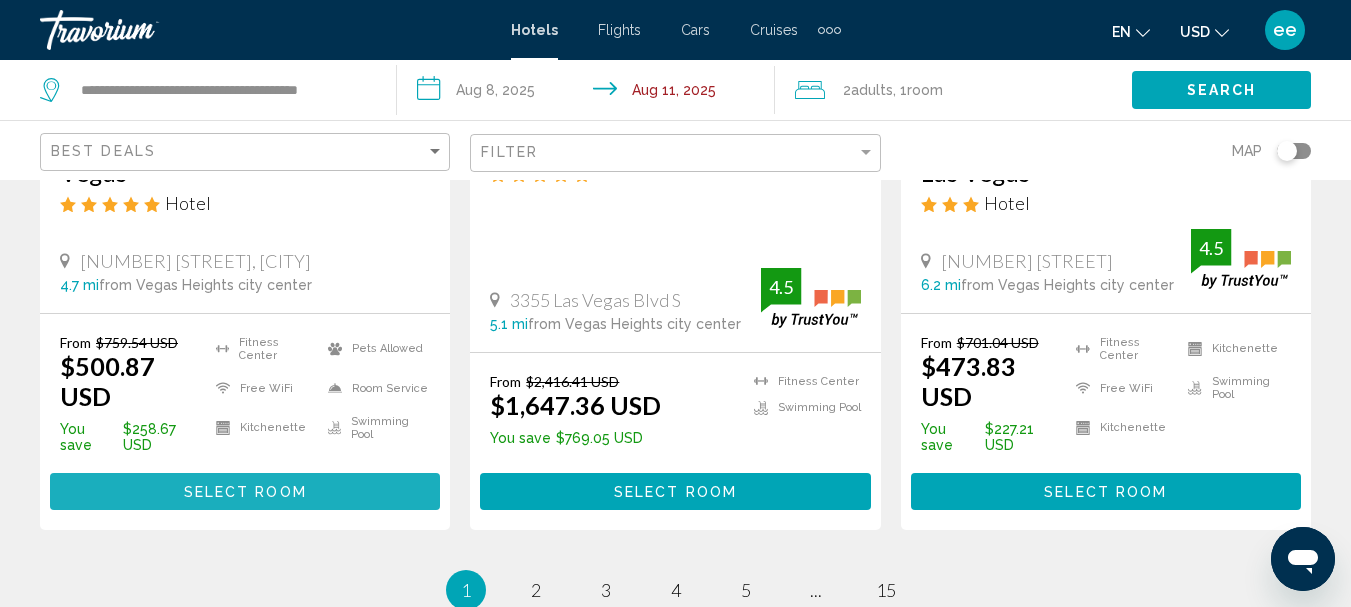 click on "Select Room" at bounding box center [245, 492] 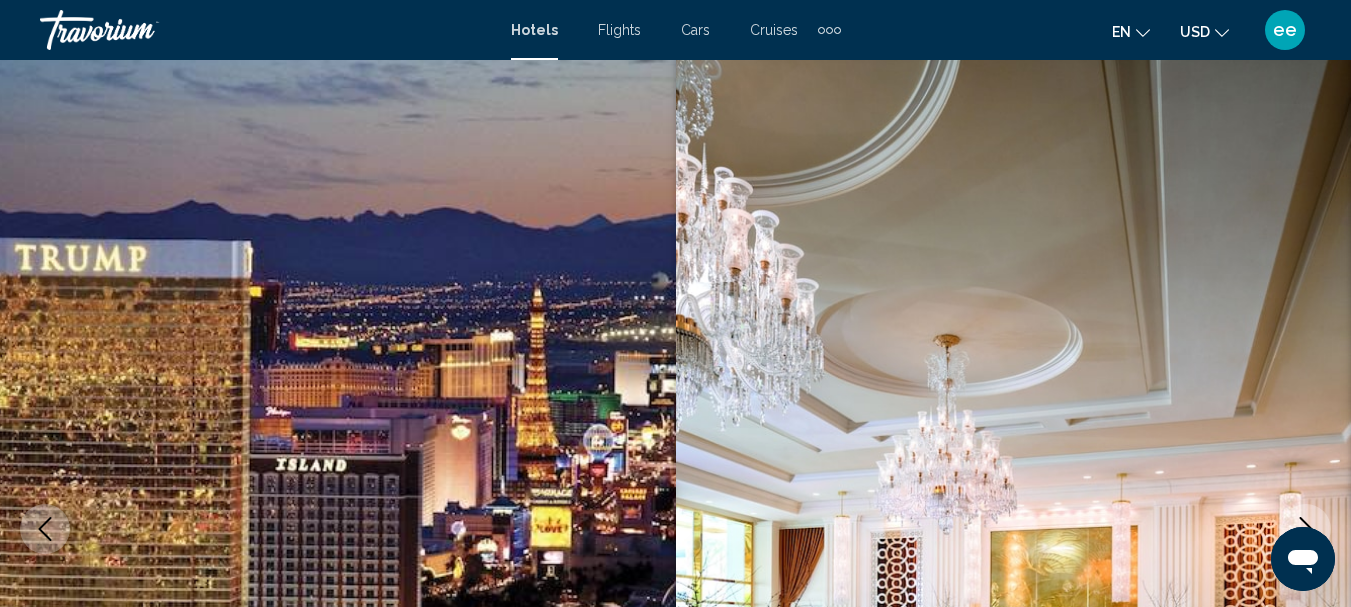 scroll, scrollTop: 0, scrollLeft: 0, axis: both 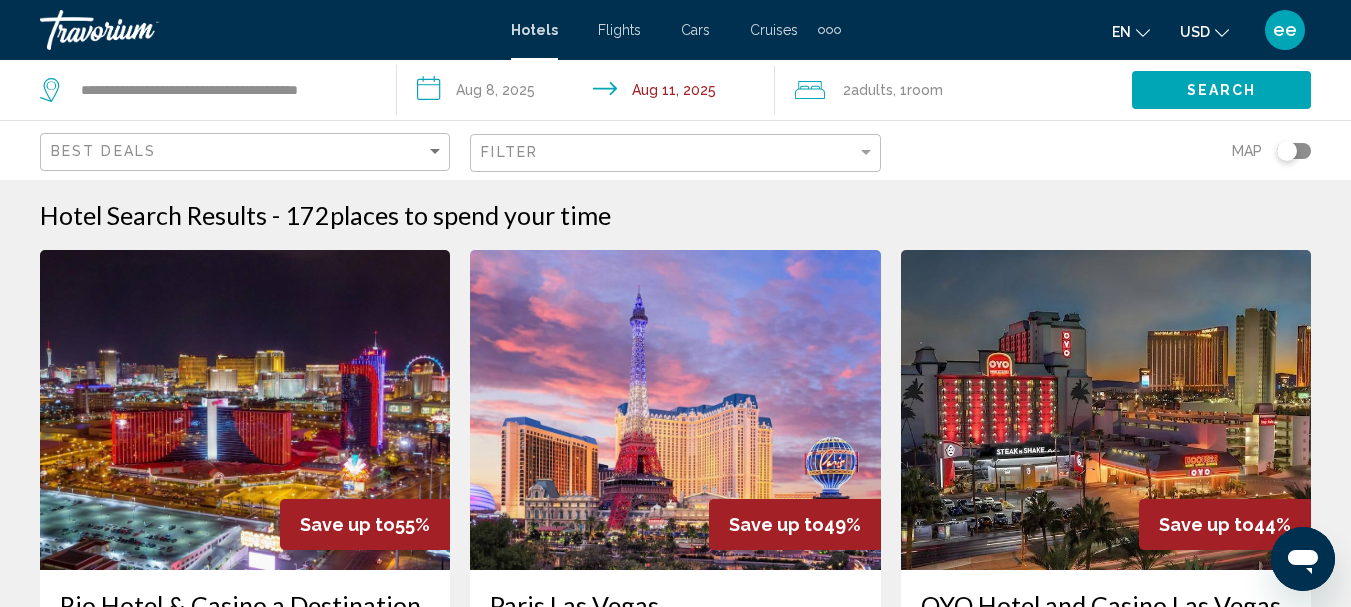 click on "**********" at bounding box center (589, 93) 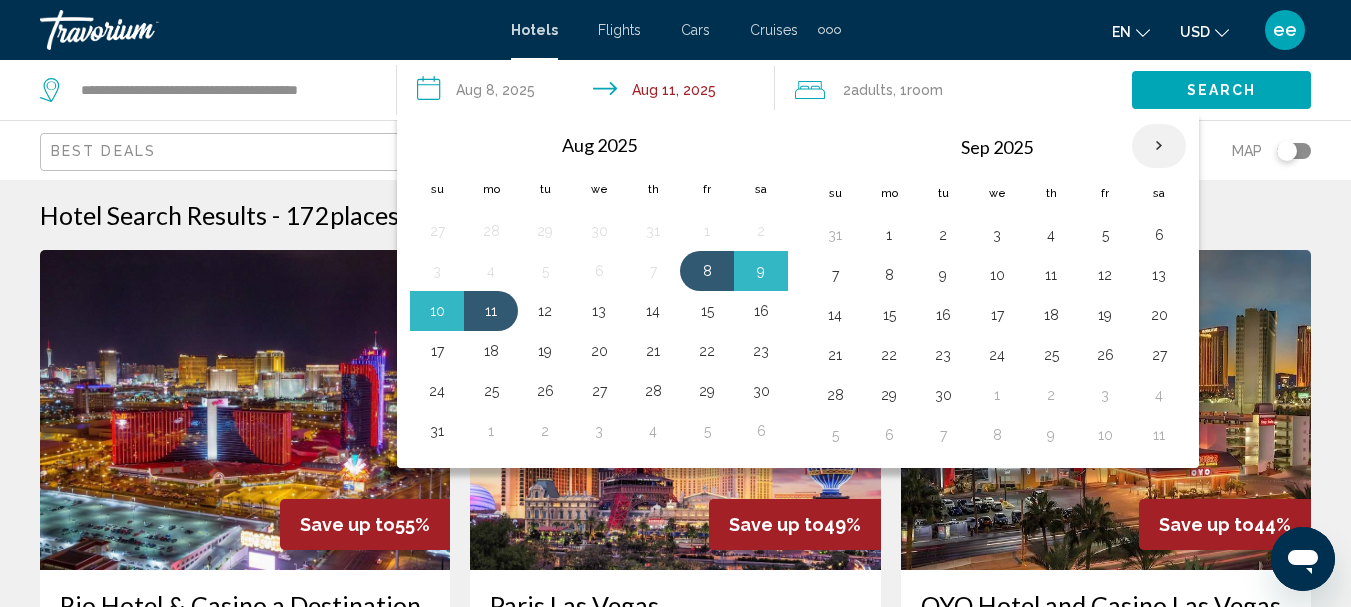 click at bounding box center (1159, 146) 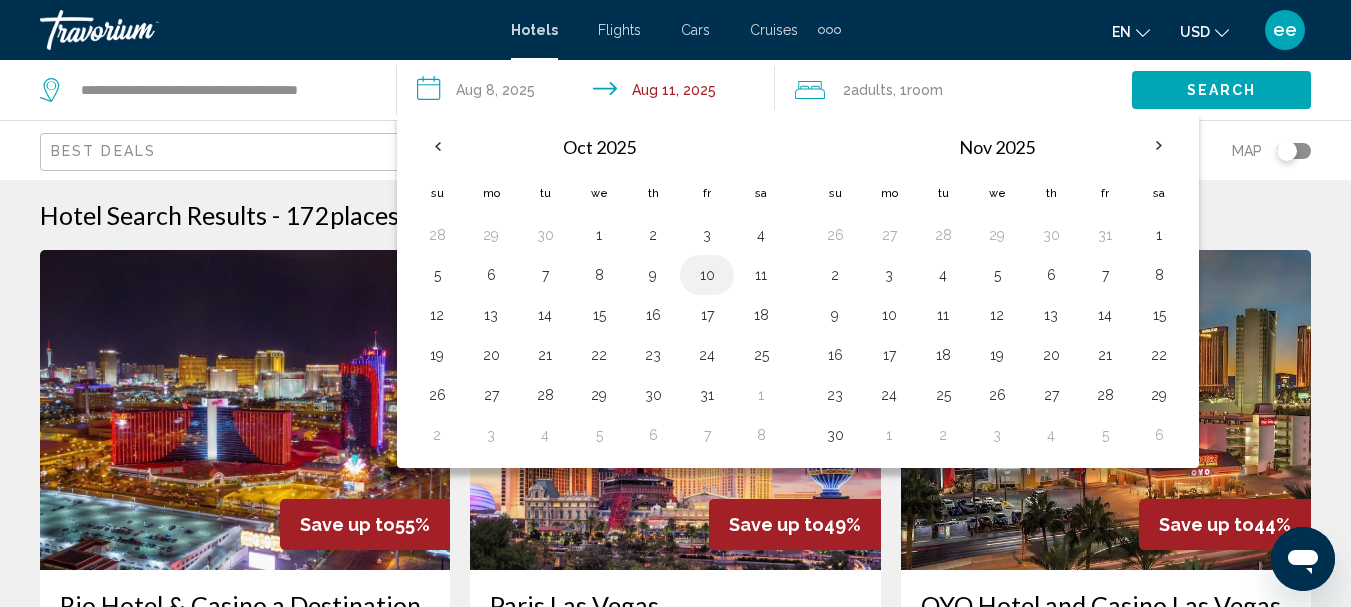 click on "10" at bounding box center (707, 275) 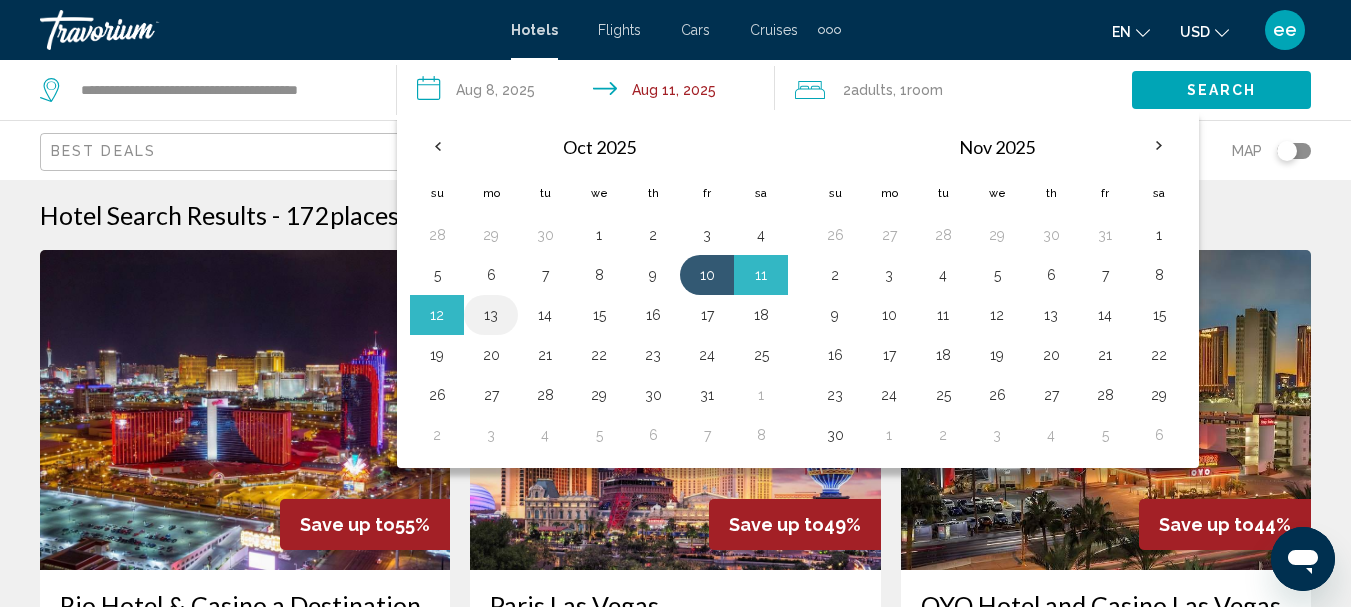 click on "13" at bounding box center (491, 315) 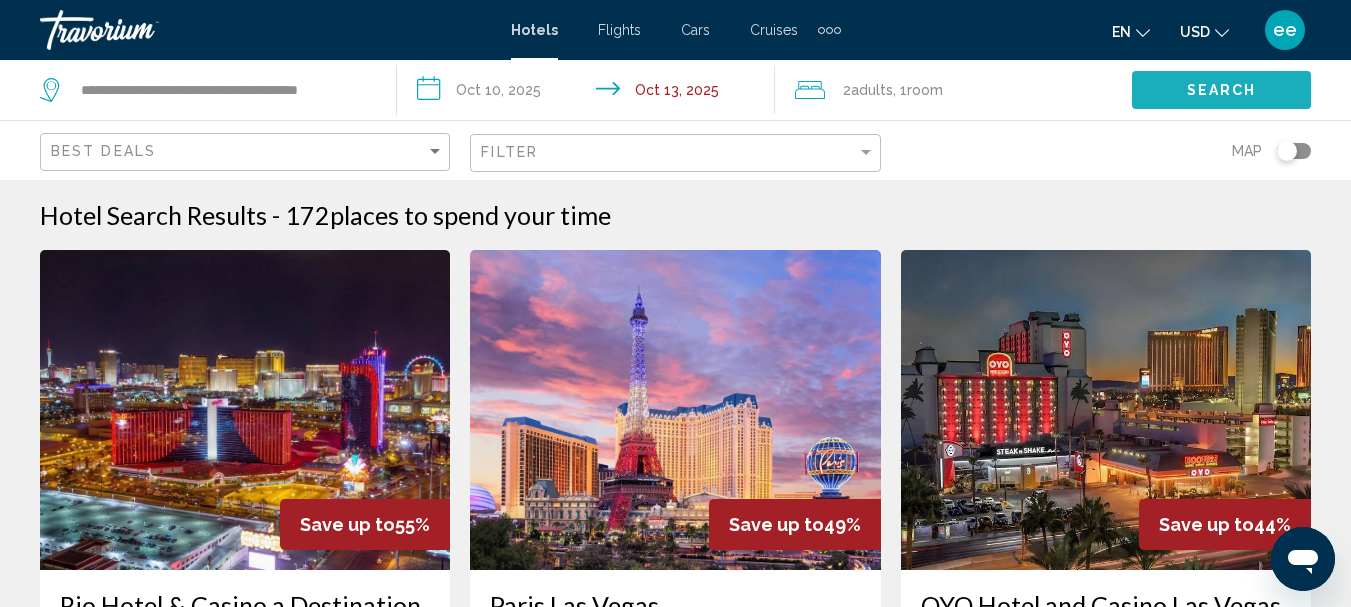 click on "Search" 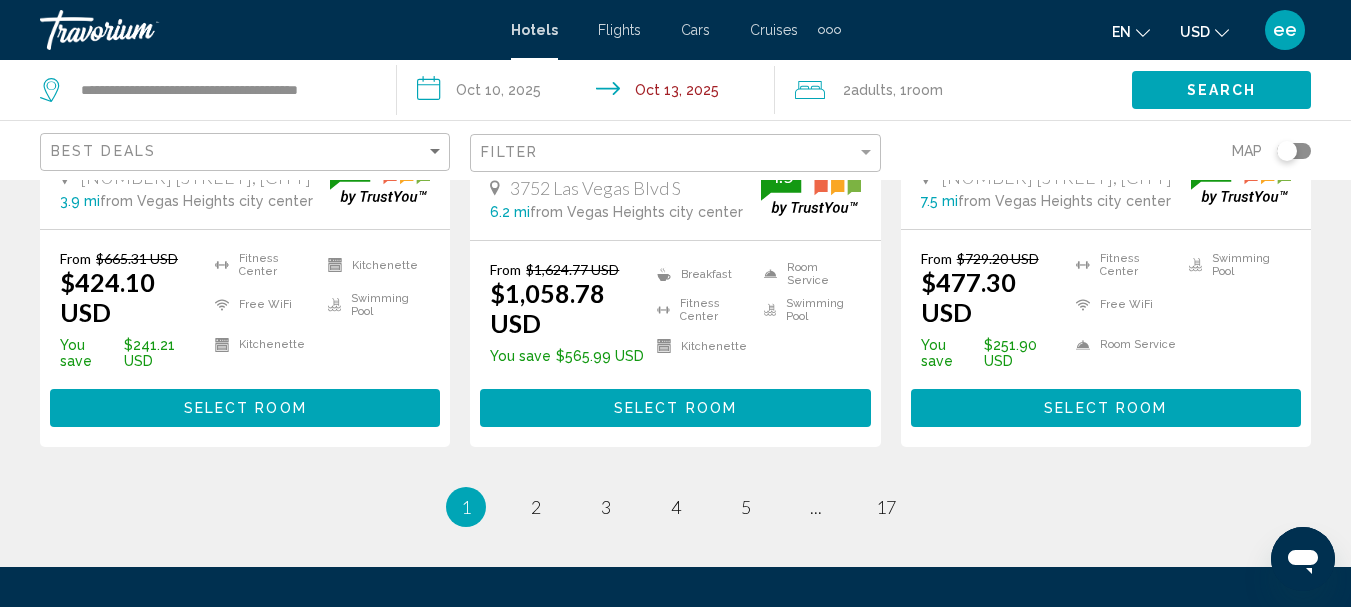 scroll, scrollTop: 2900, scrollLeft: 0, axis: vertical 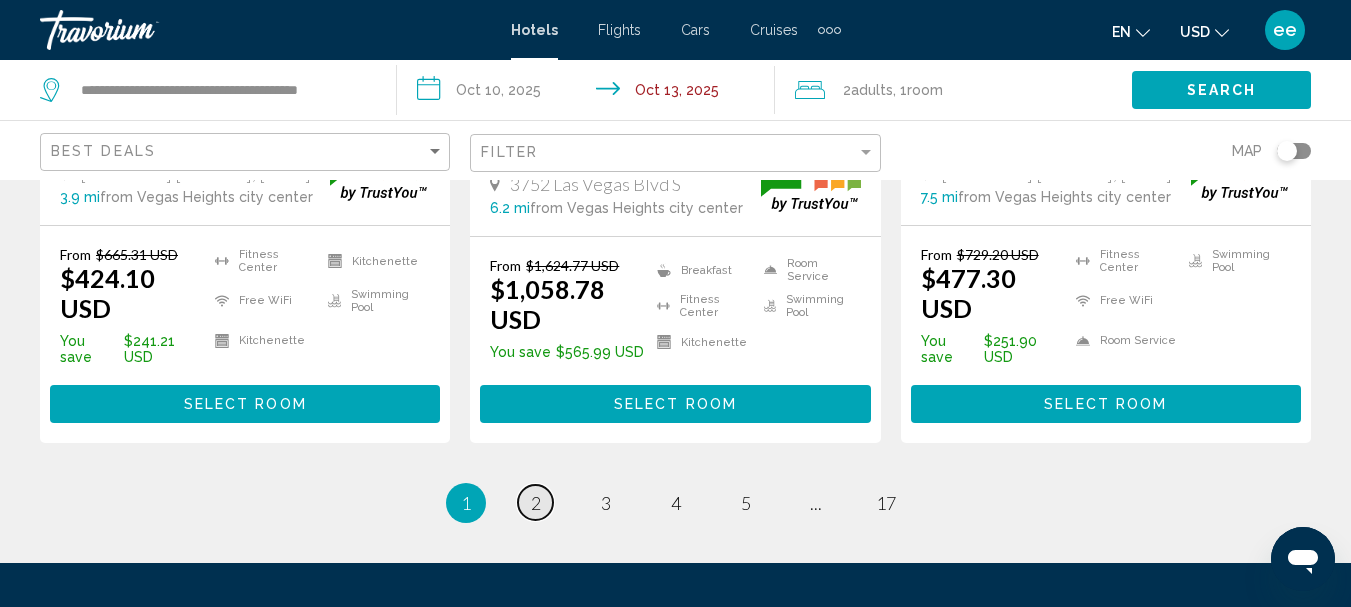 click on "page  2" at bounding box center (535, 502) 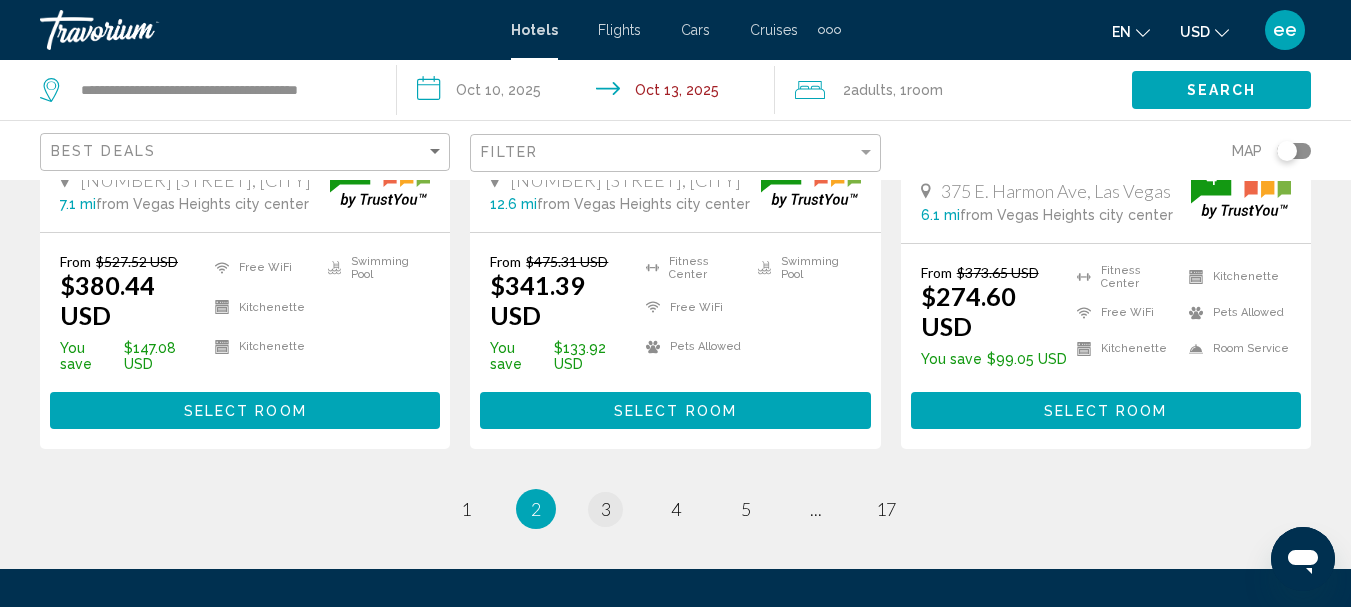 scroll, scrollTop: 2800, scrollLeft: 0, axis: vertical 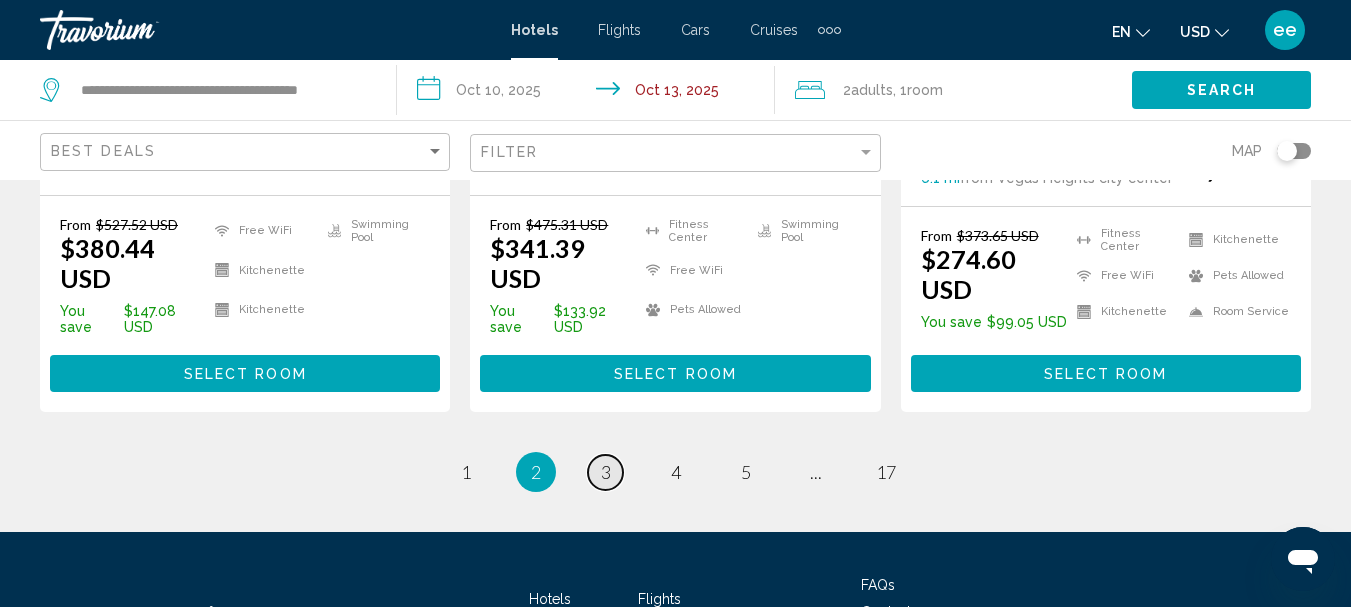 click on "3" at bounding box center [606, 472] 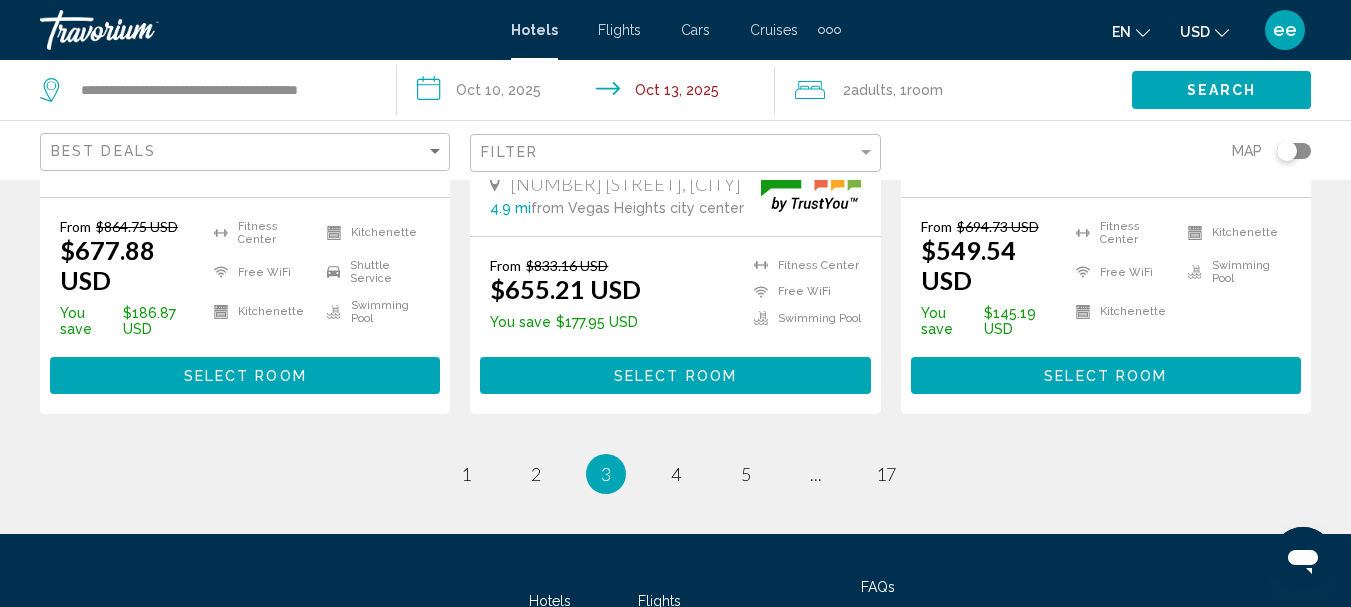 scroll, scrollTop: 2900, scrollLeft: 0, axis: vertical 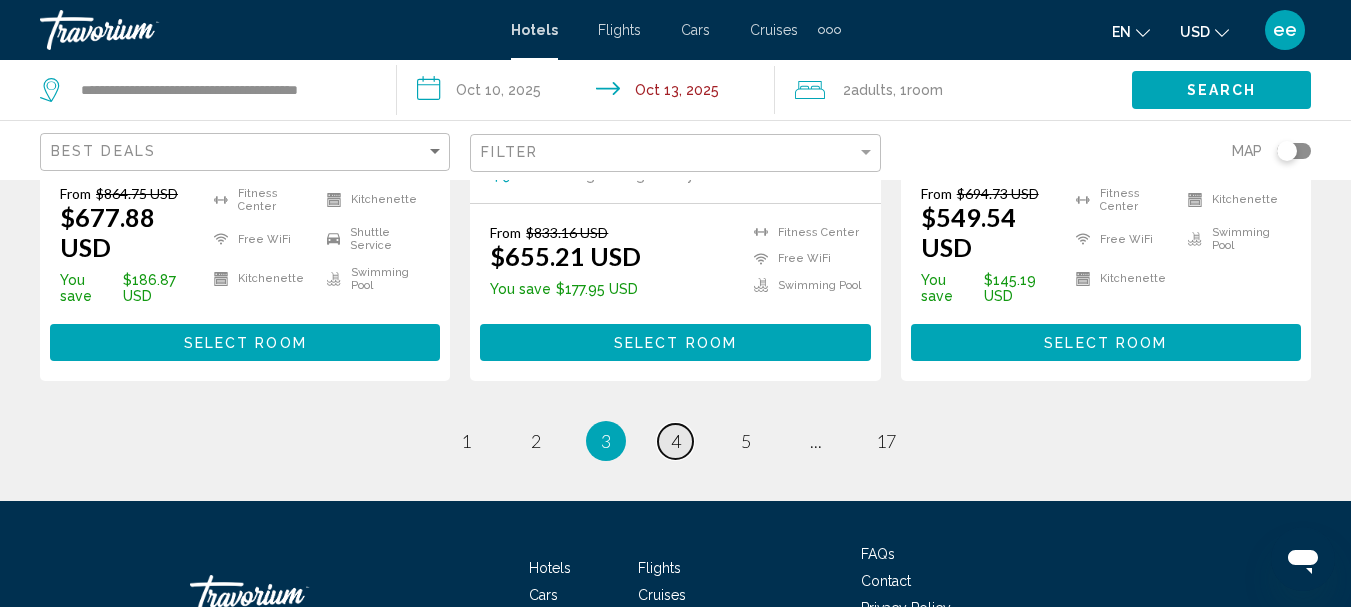click on "4" at bounding box center [676, 441] 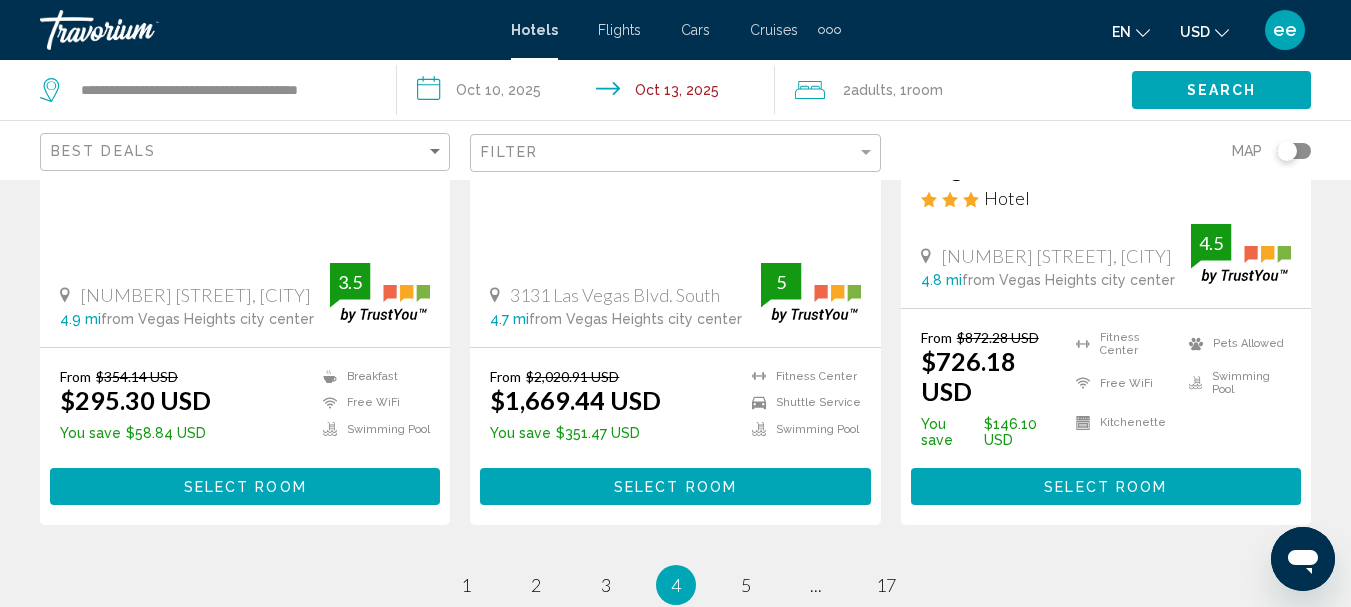 scroll, scrollTop: 2800, scrollLeft: 0, axis: vertical 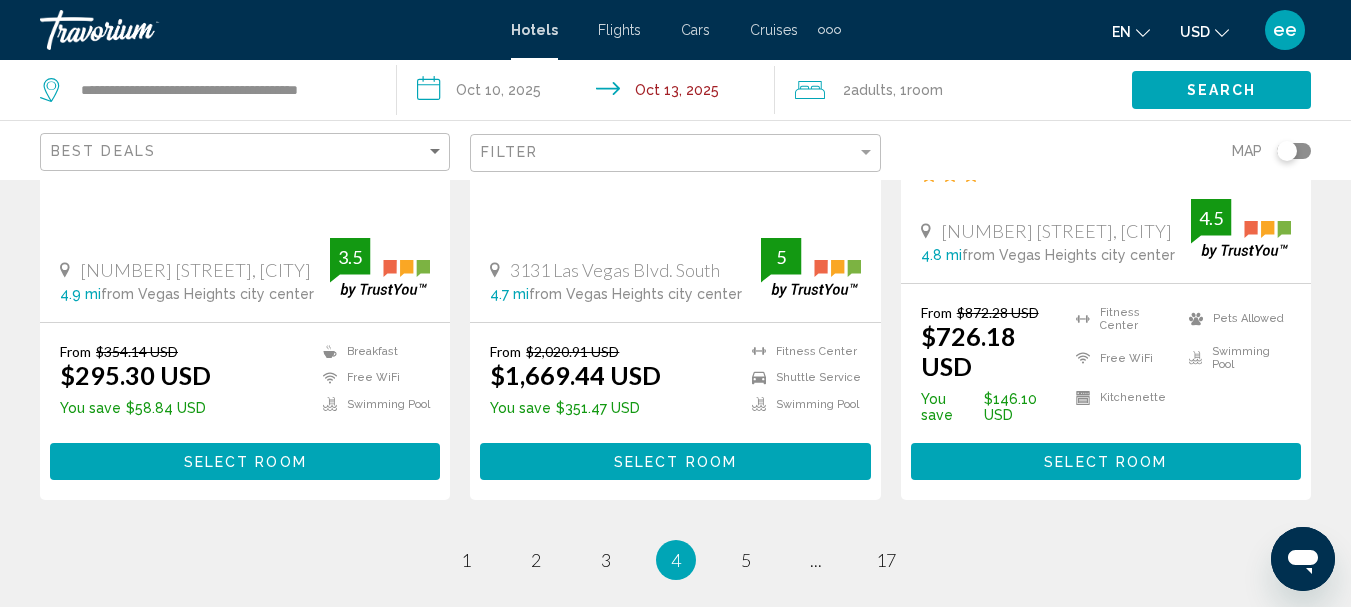click on "Select Room" at bounding box center (675, 462) 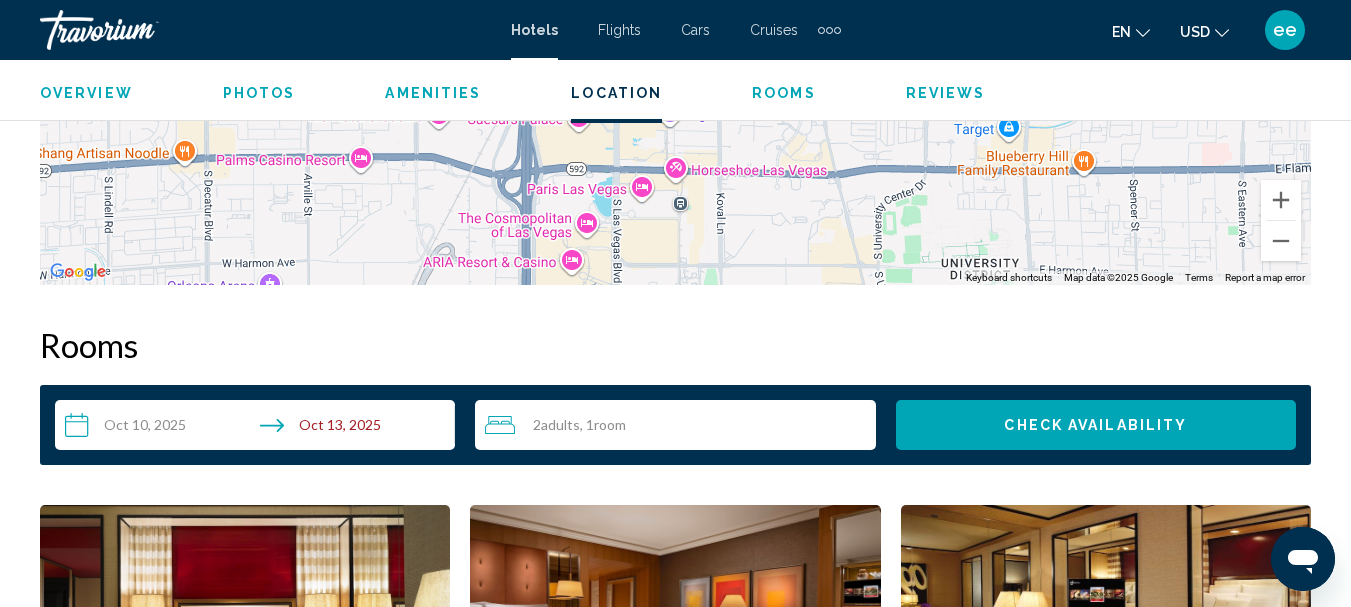 scroll, scrollTop: 2631, scrollLeft: 0, axis: vertical 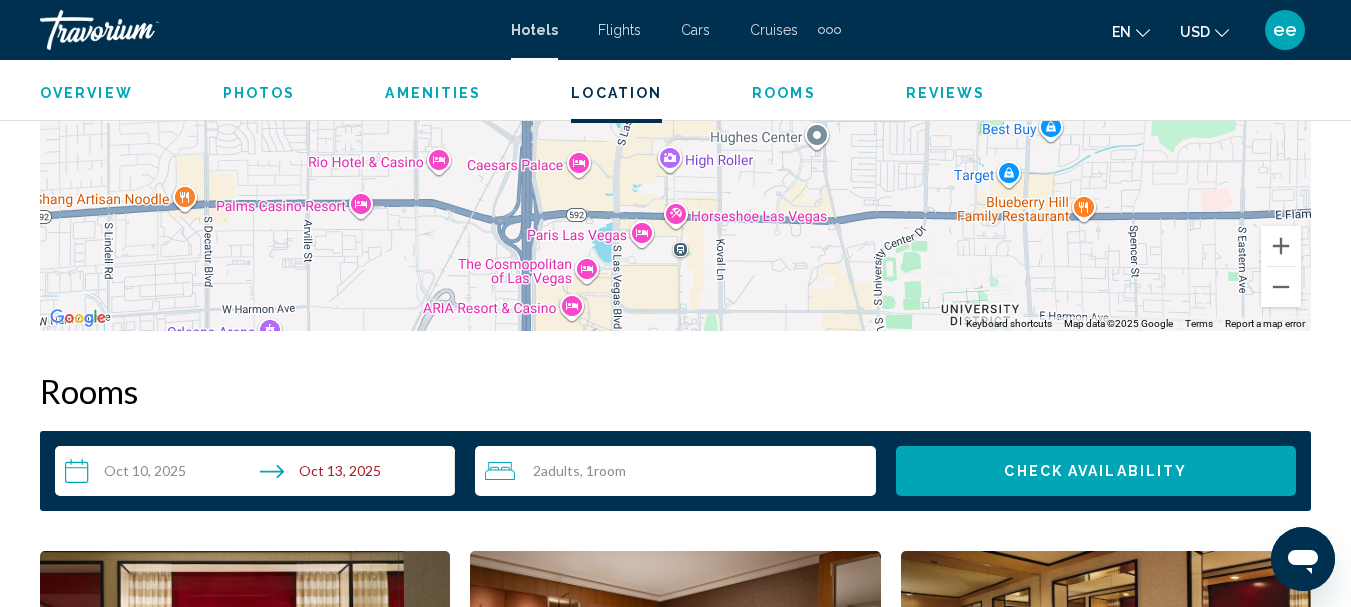 click on "Hotels" at bounding box center (534, 30) 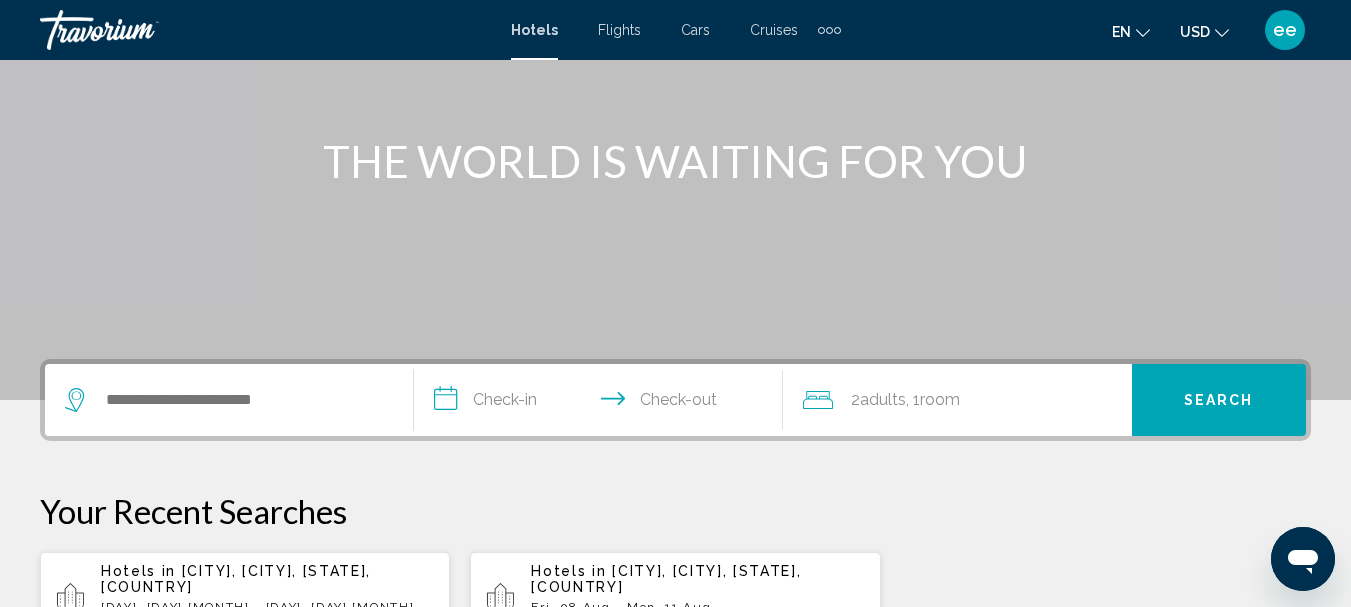 scroll, scrollTop: 300, scrollLeft: 0, axis: vertical 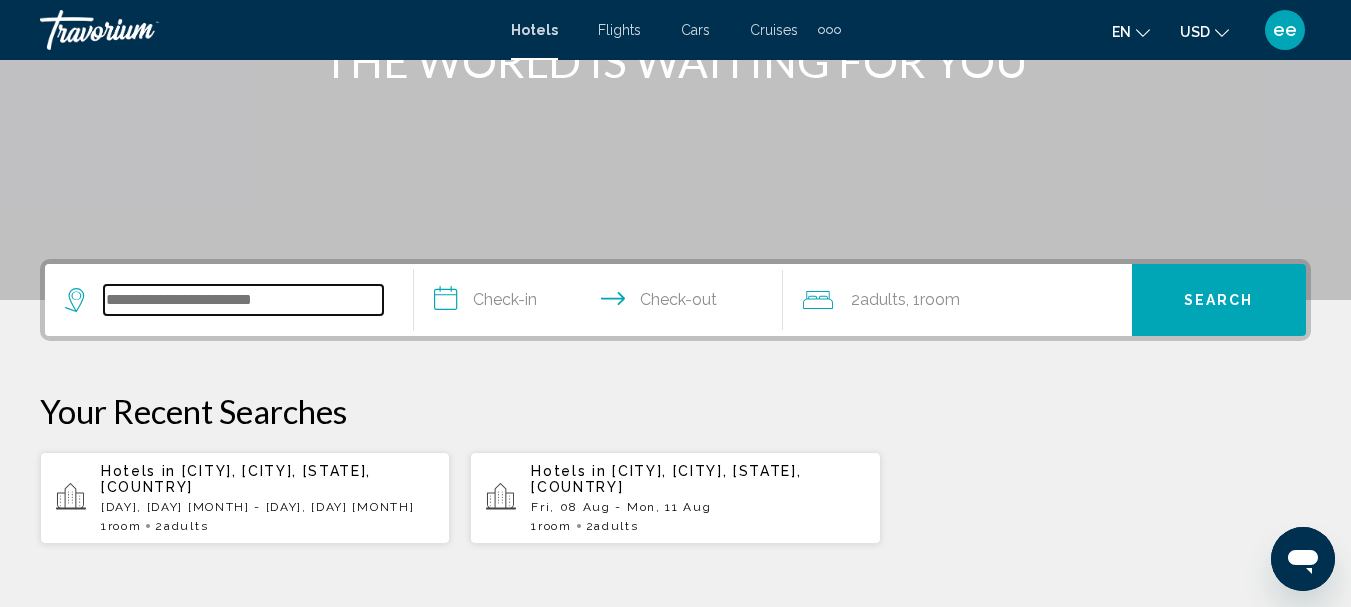 click at bounding box center [243, 300] 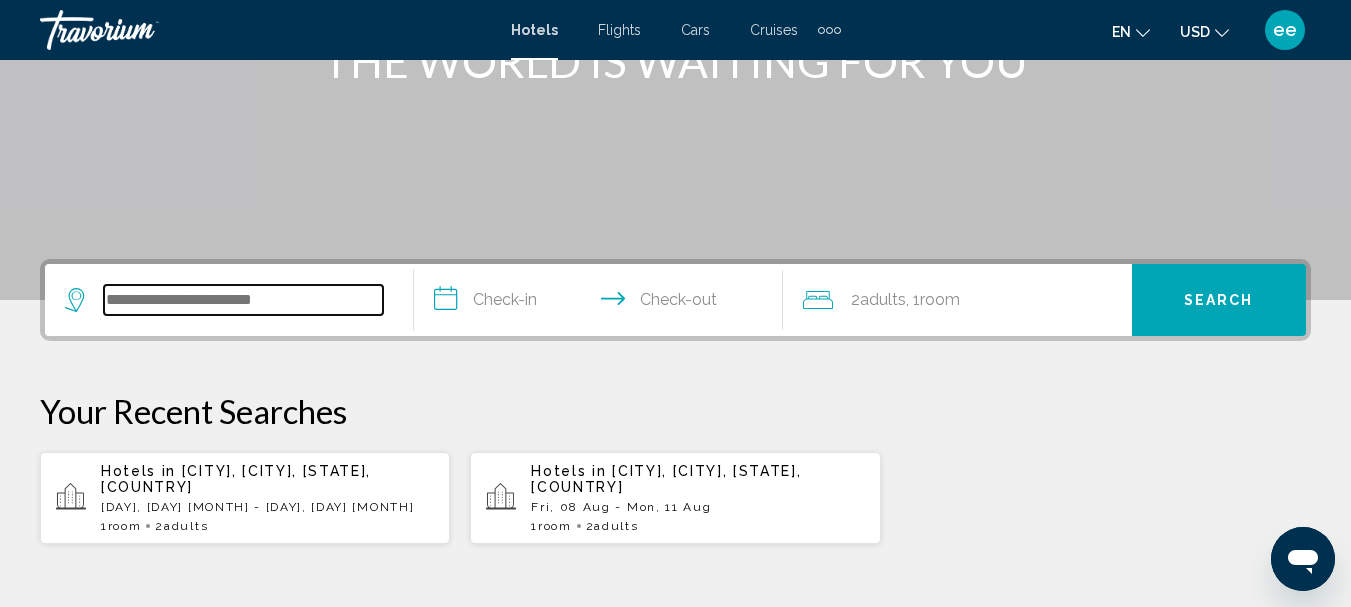 scroll, scrollTop: 494, scrollLeft: 0, axis: vertical 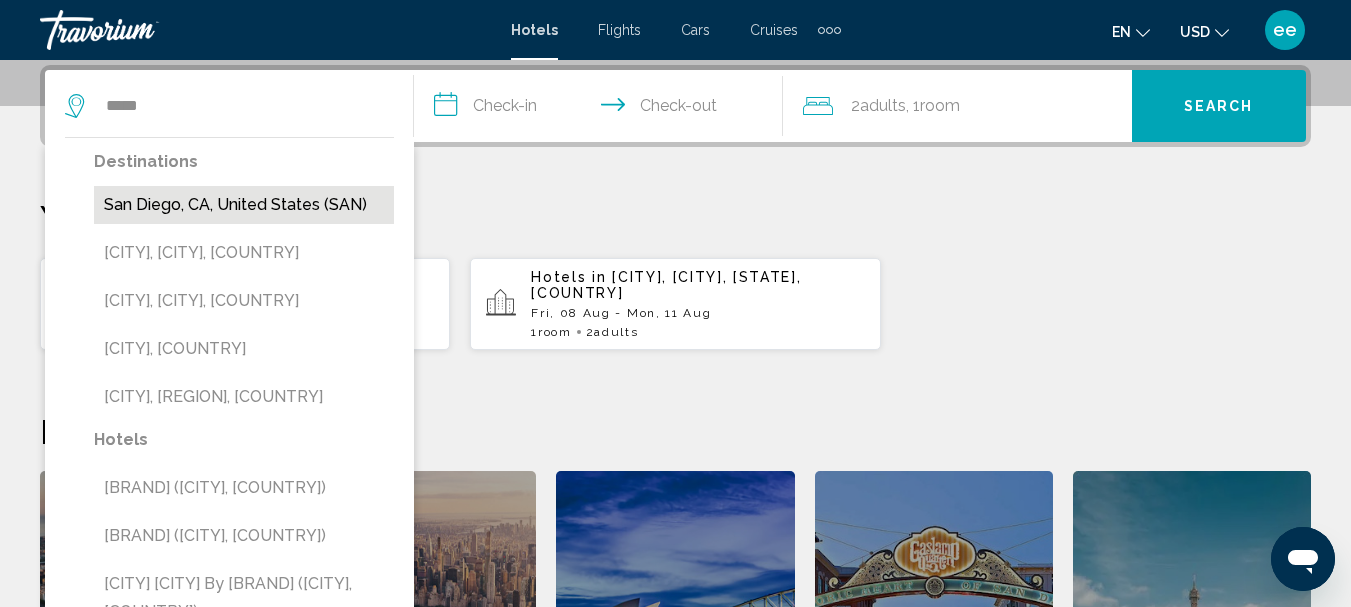click on "San Diego, CA, United States (SAN)" at bounding box center (244, 205) 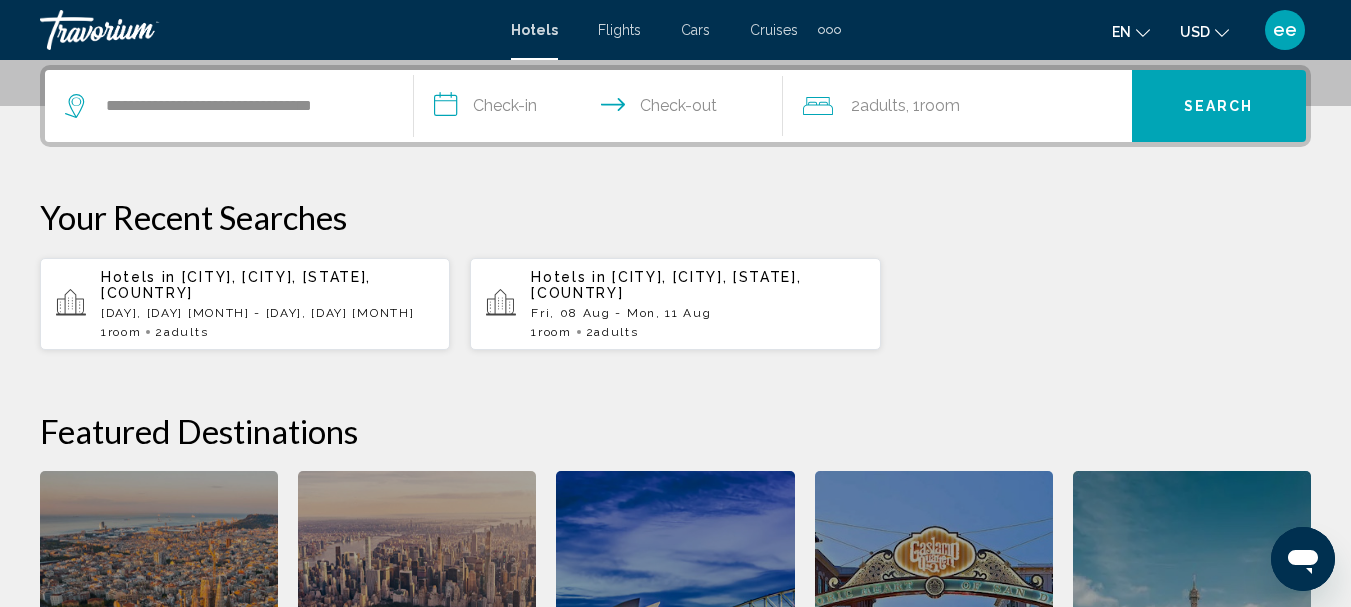 click on "**********" at bounding box center (602, 109) 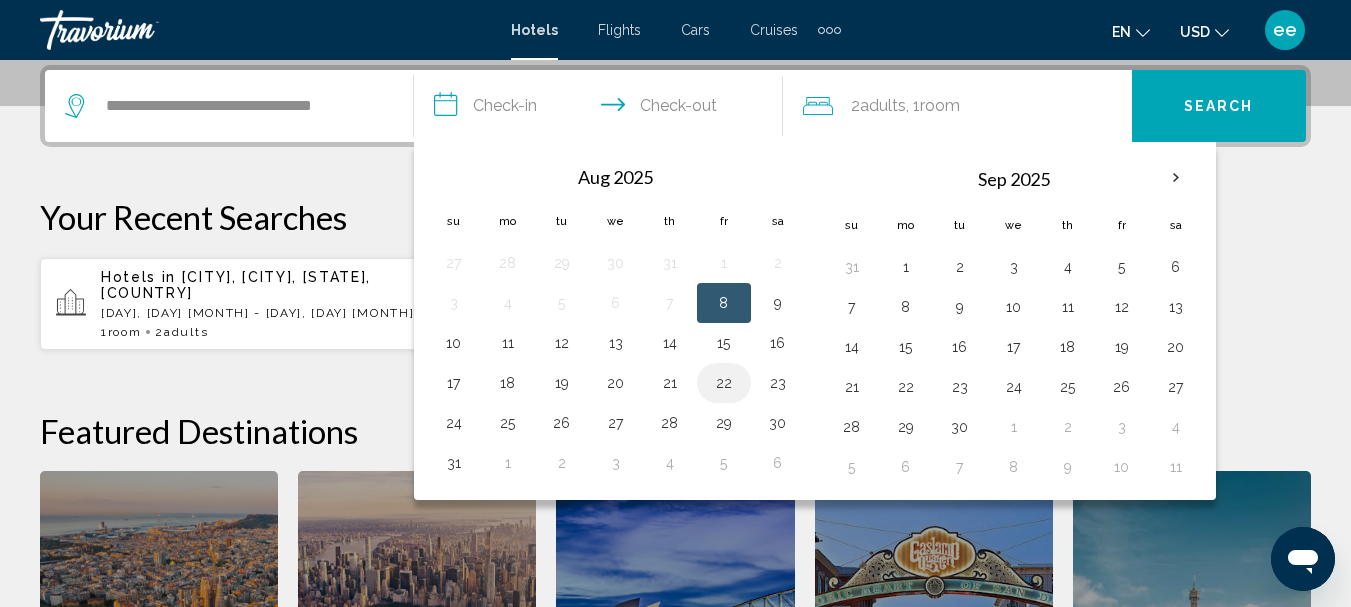 click on "22" at bounding box center (724, 383) 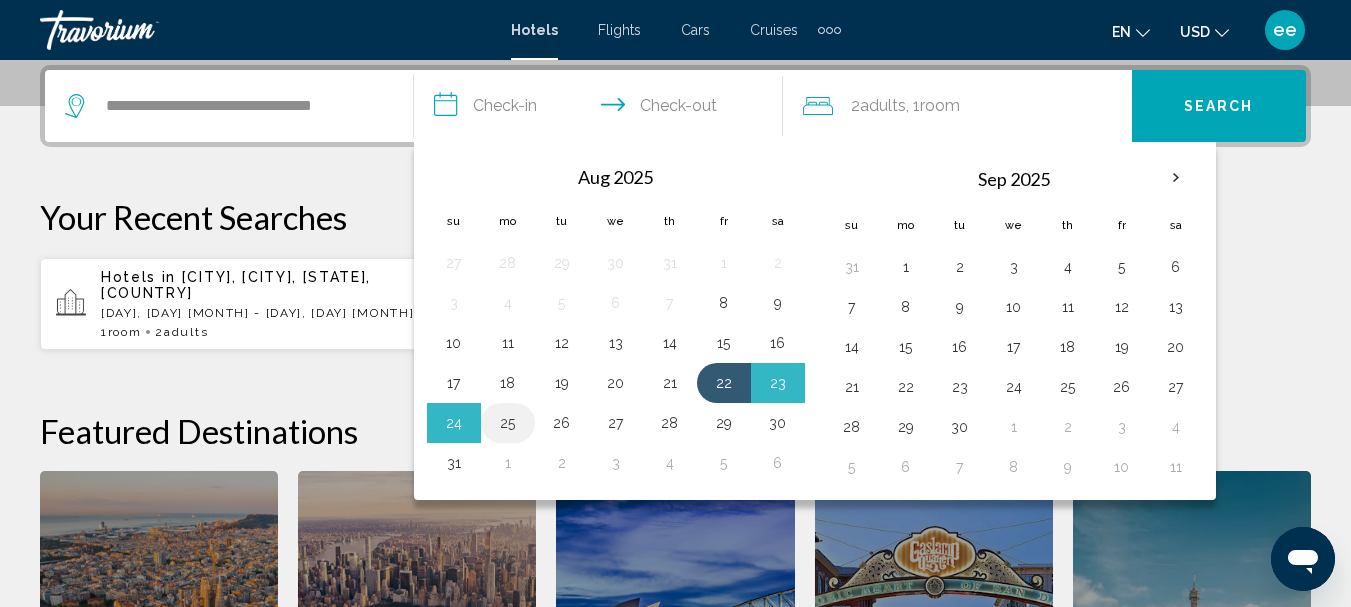 click on "25" at bounding box center (508, 423) 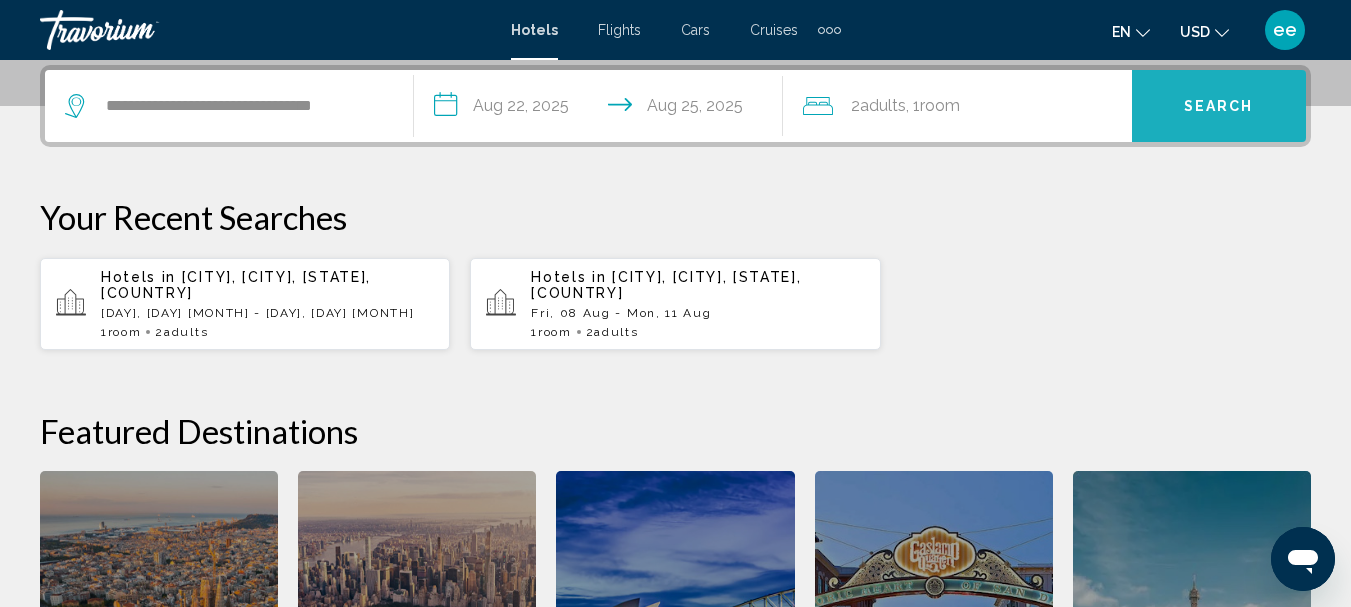 click on "Search" at bounding box center (1219, 105) 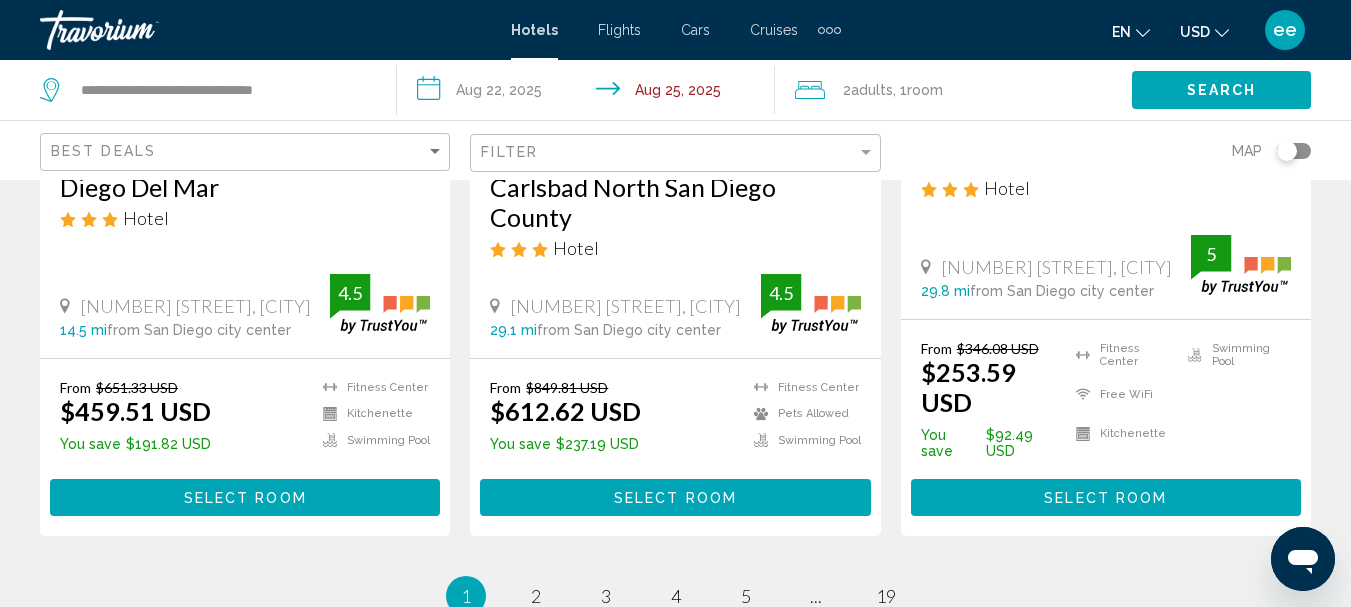 scroll, scrollTop: 2800, scrollLeft: 0, axis: vertical 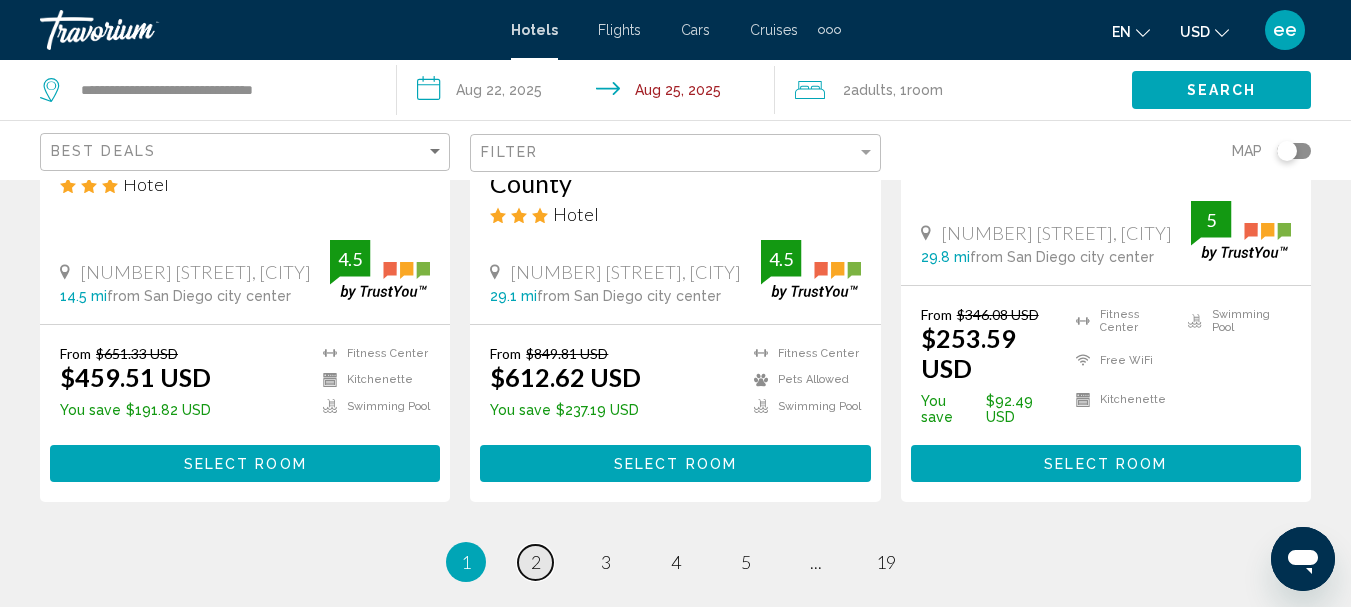 click on "2" at bounding box center (536, 562) 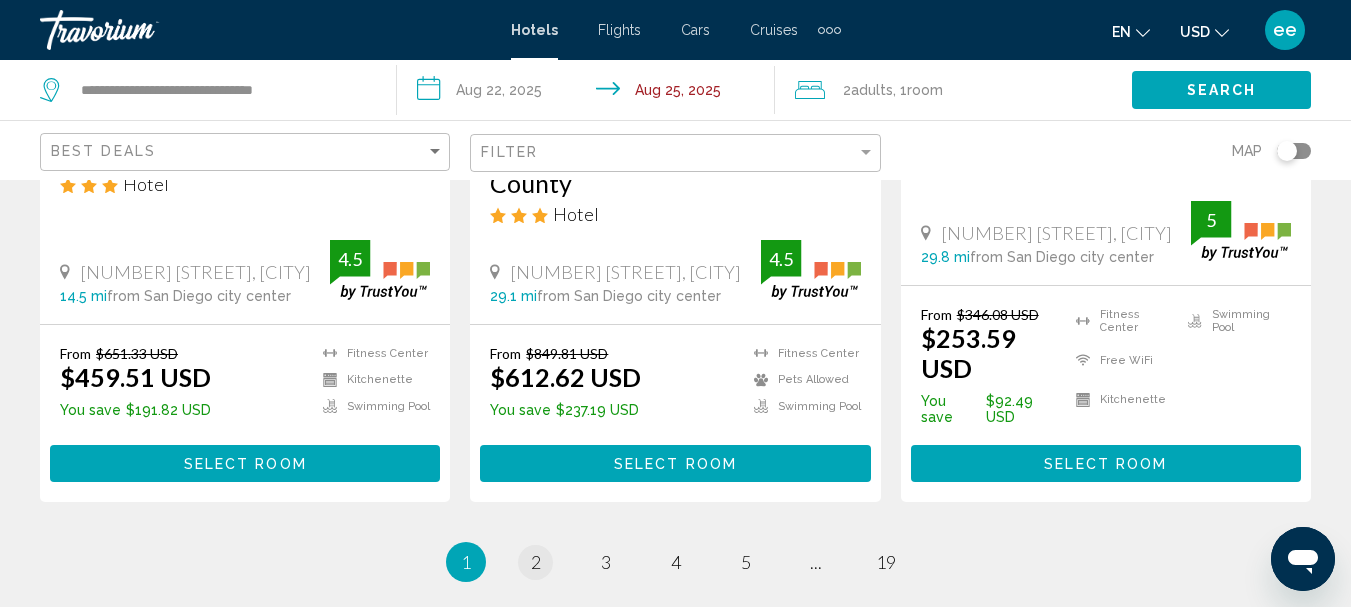 click on "page  2" at bounding box center (536, 562) 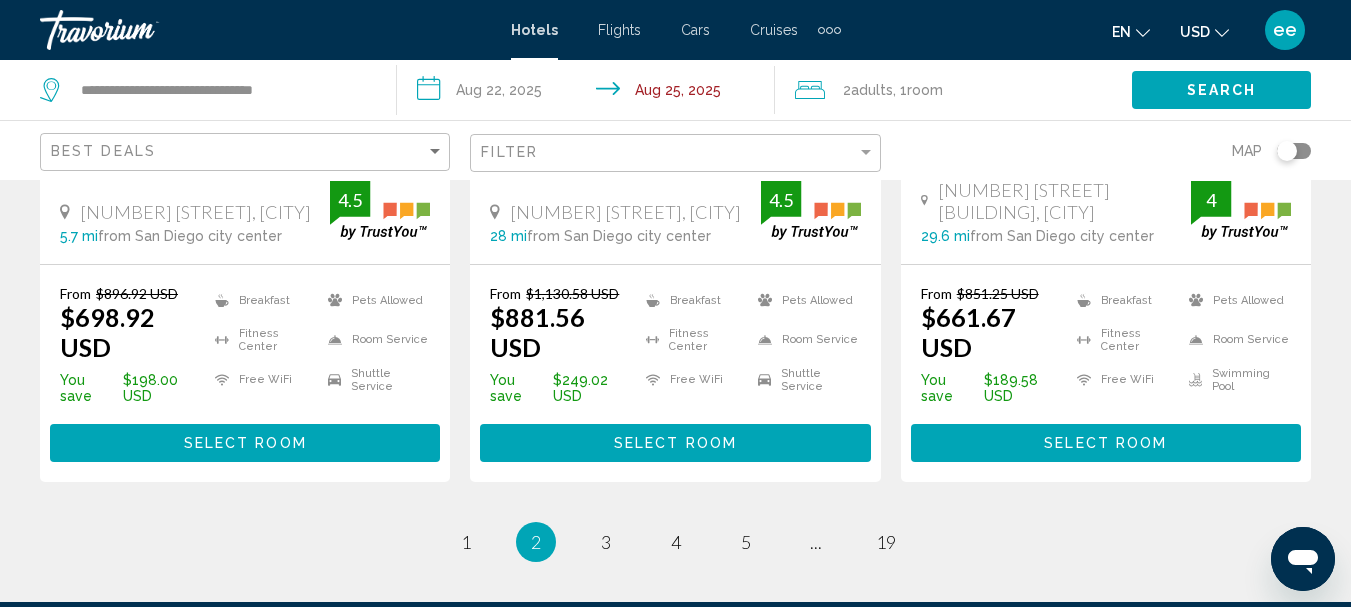 scroll, scrollTop: 2800, scrollLeft: 0, axis: vertical 